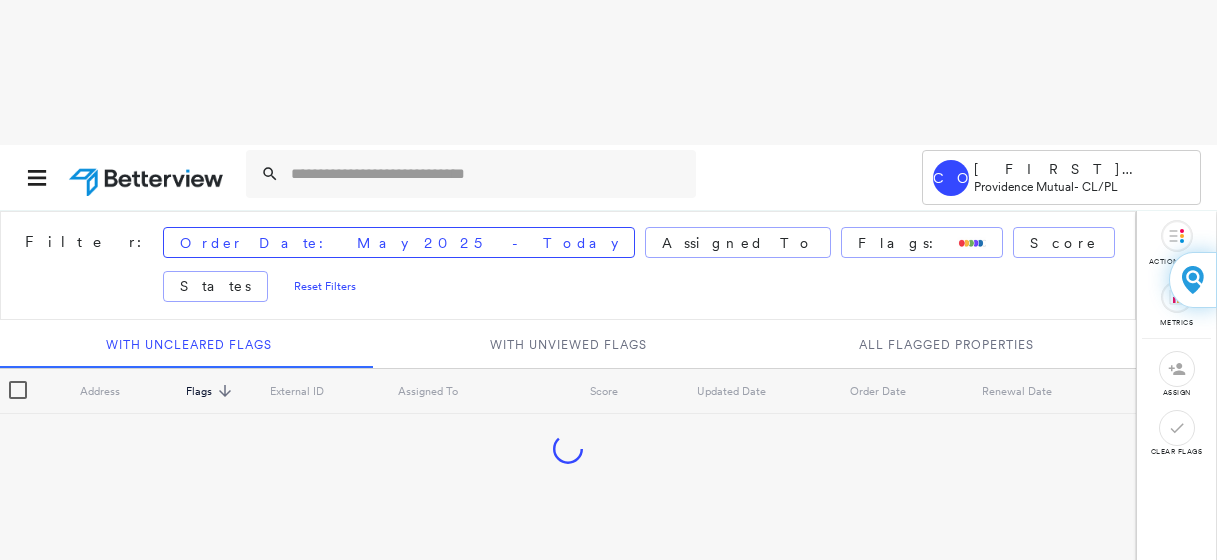 scroll, scrollTop: 0, scrollLeft: 0, axis: both 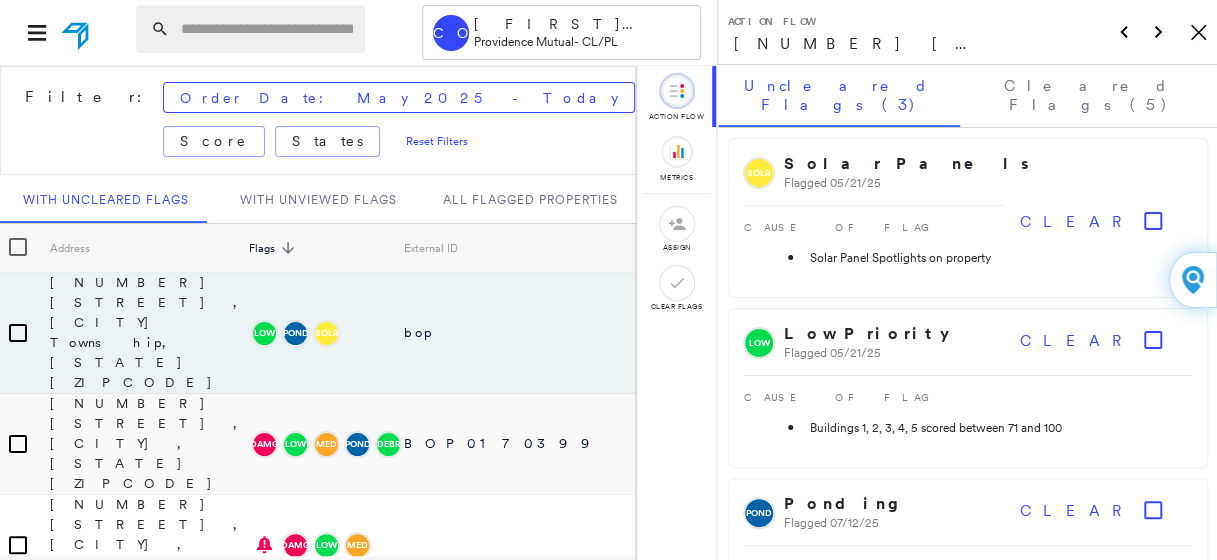 click at bounding box center [267, 29] 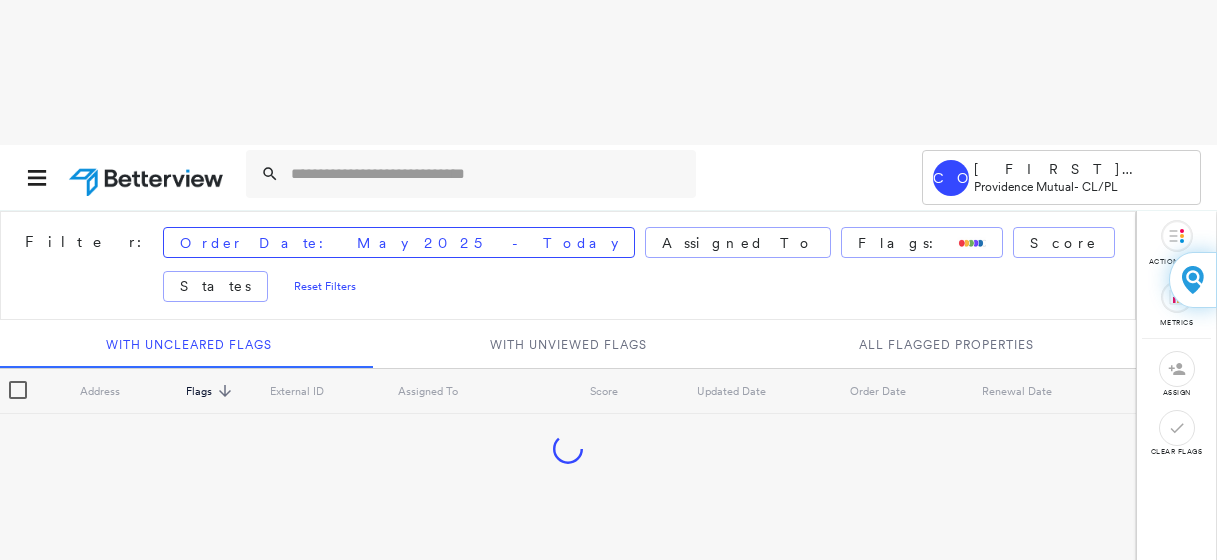 scroll, scrollTop: 0, scrollLeft: 0, axis: both 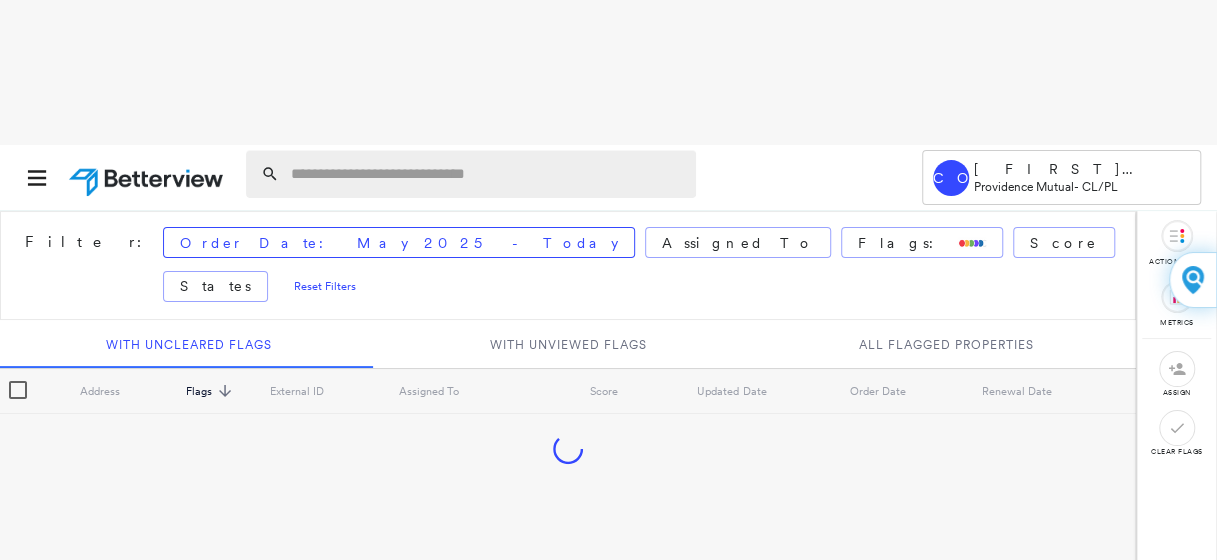 click at bounding box center [487, 174] 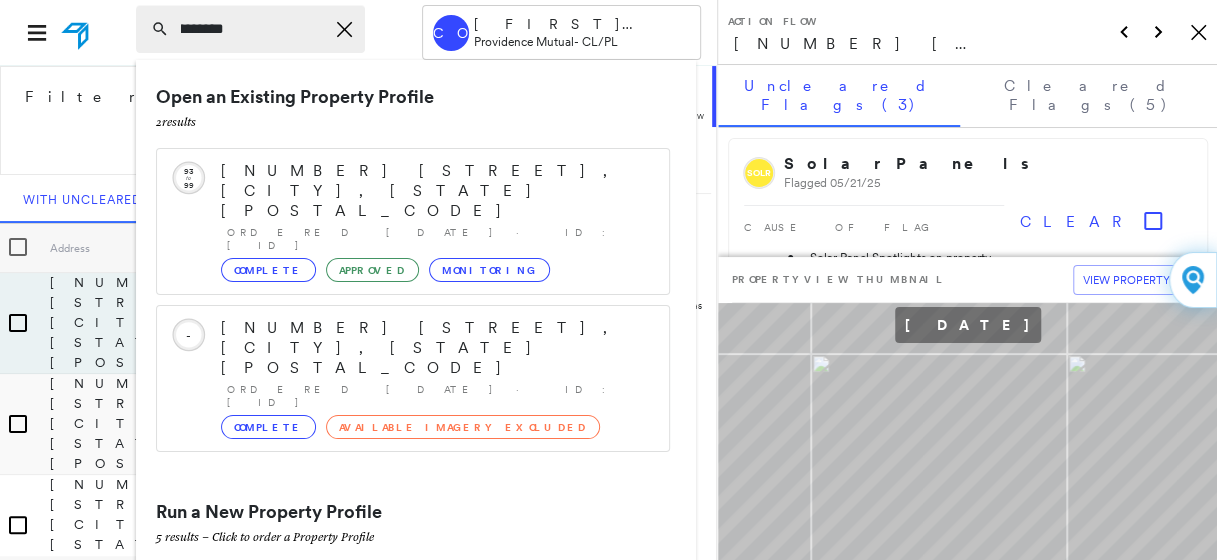 scroll, scrollTop: 0, scrollLeft: 136, axis: horizontal 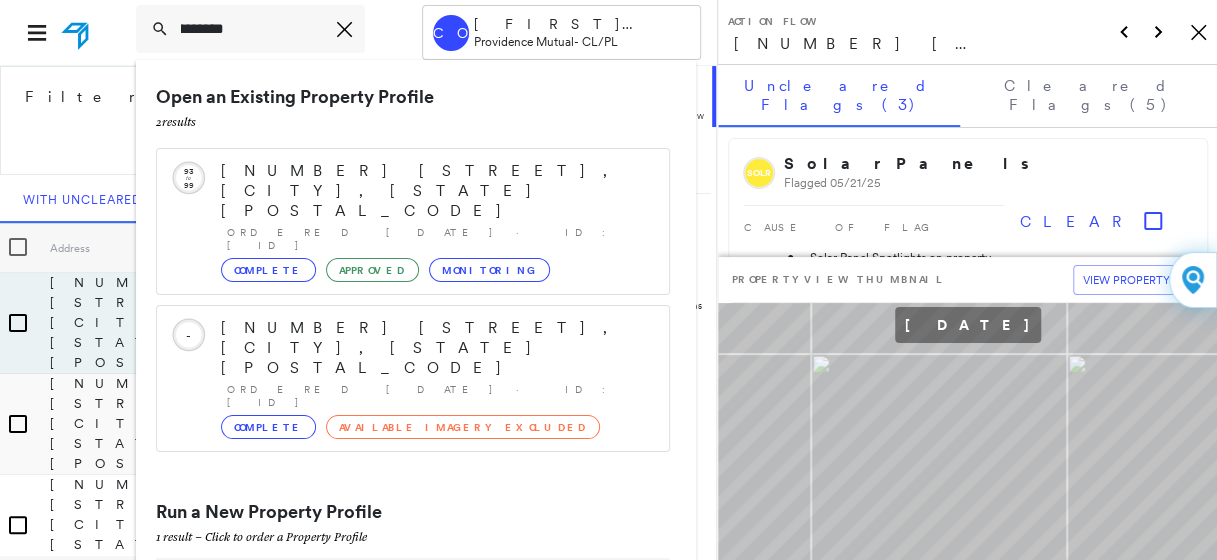 type on "**********" 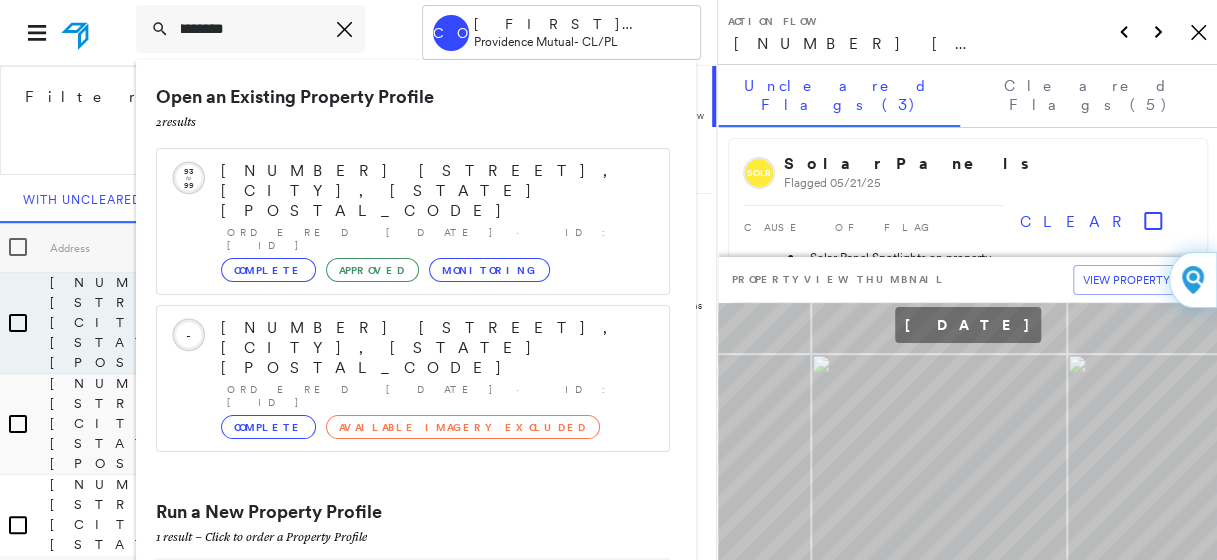 click on "[NUMBER] [STREET], [CITY], [STATE], [COUNTRY]" at bounding box center (391, 588) 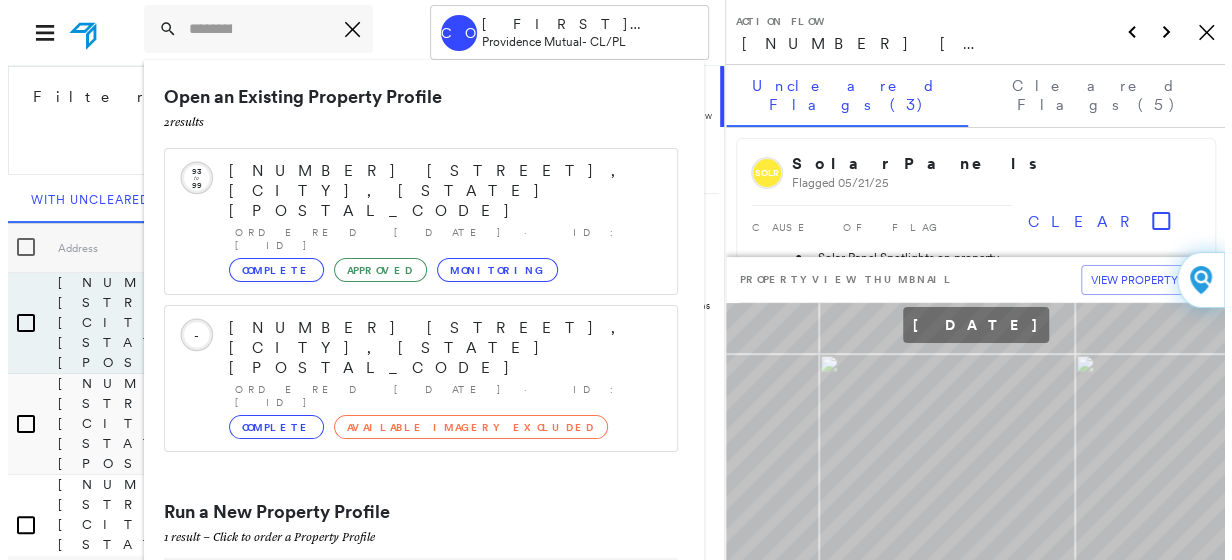 scroll, scrollTop: 0, scrollLeft: 0, axis: both 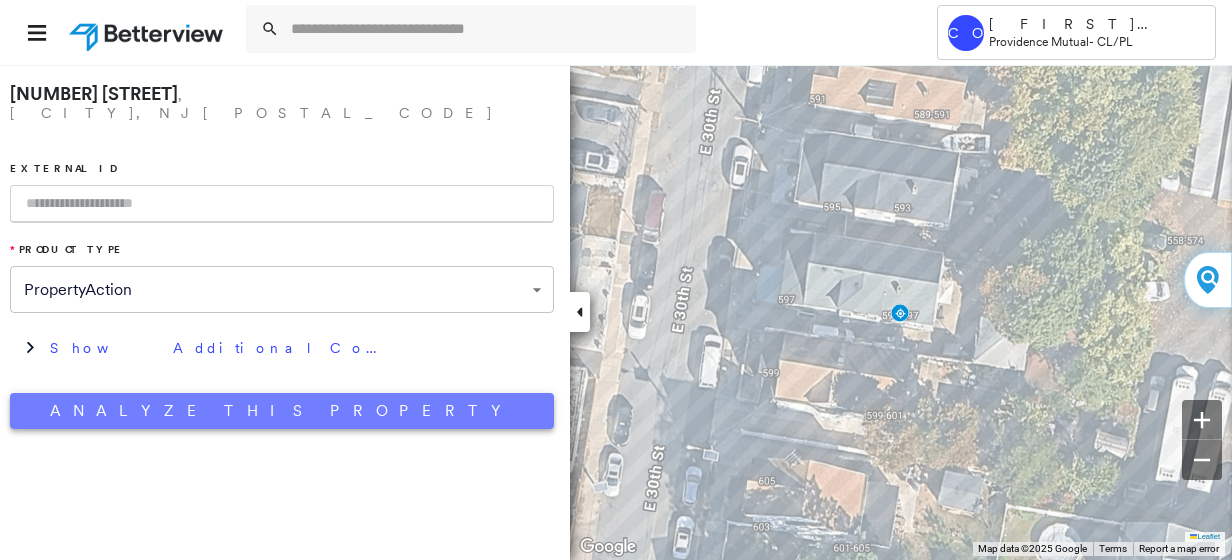 click on "Analyze This Property" at bounding box center (282, 411) 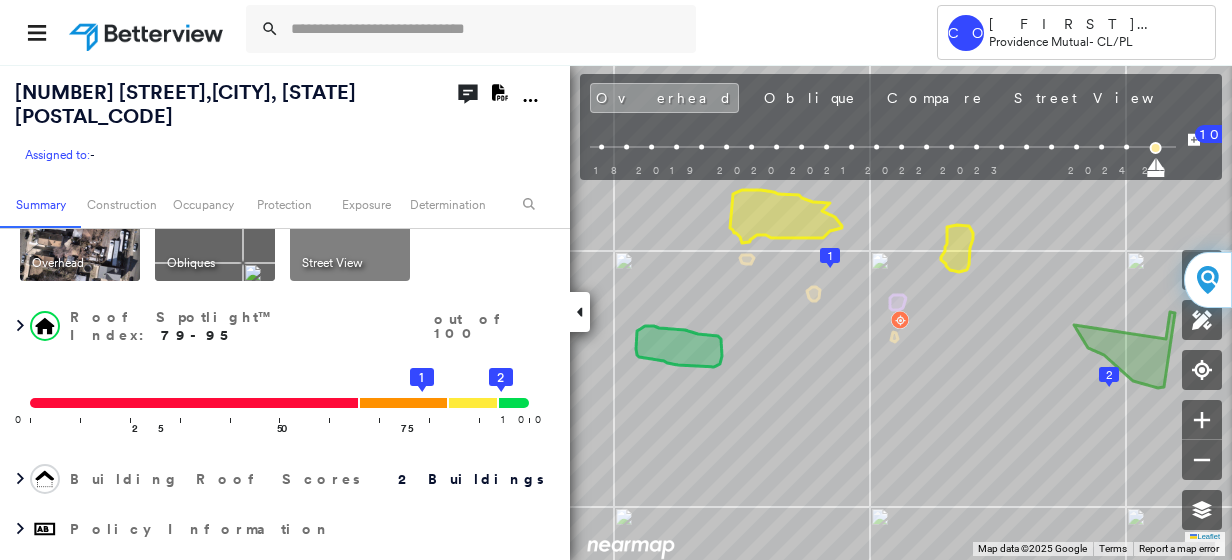 scroll, scrollTop: 0, scrollLeft: 0, axis: both 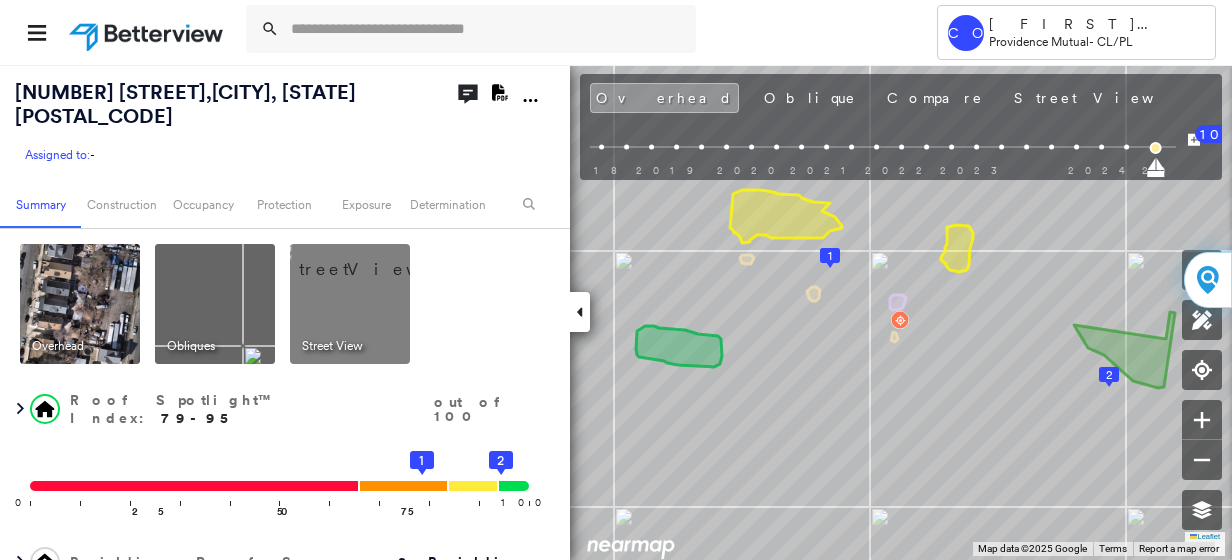 click 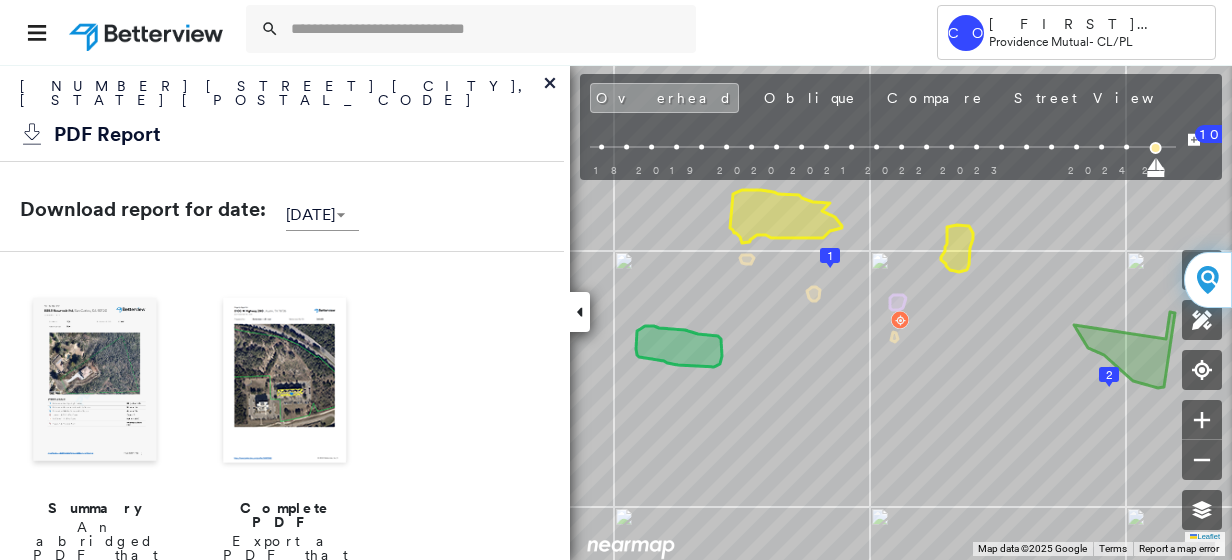 click on "Complete PDF" at bounding box center (285, 515) 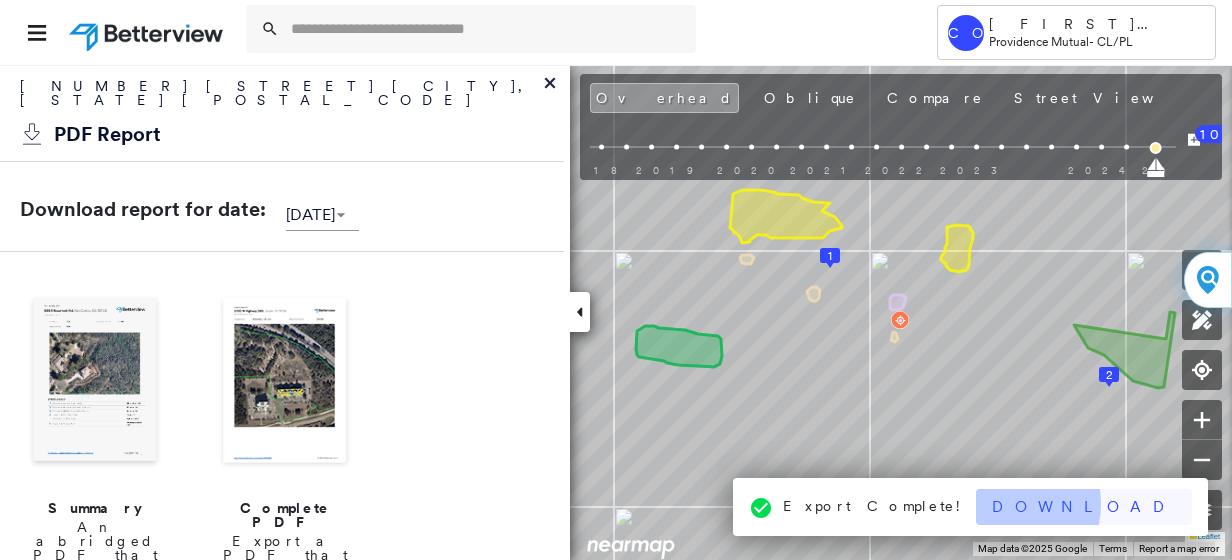 click on "Download" at bounding box center [1084, 507] 